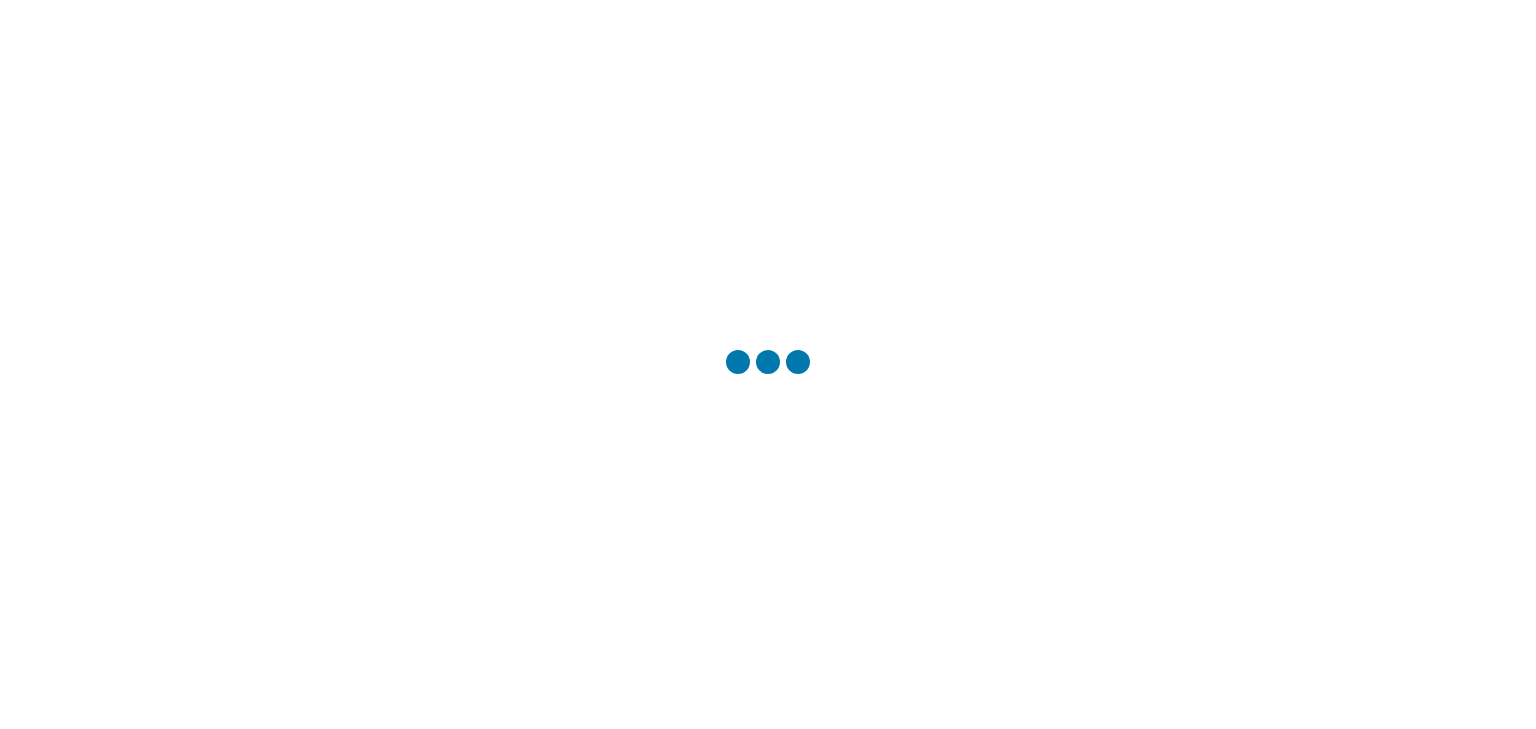scroll, scrollTop: 0, scrollLeft: 0, axis: both 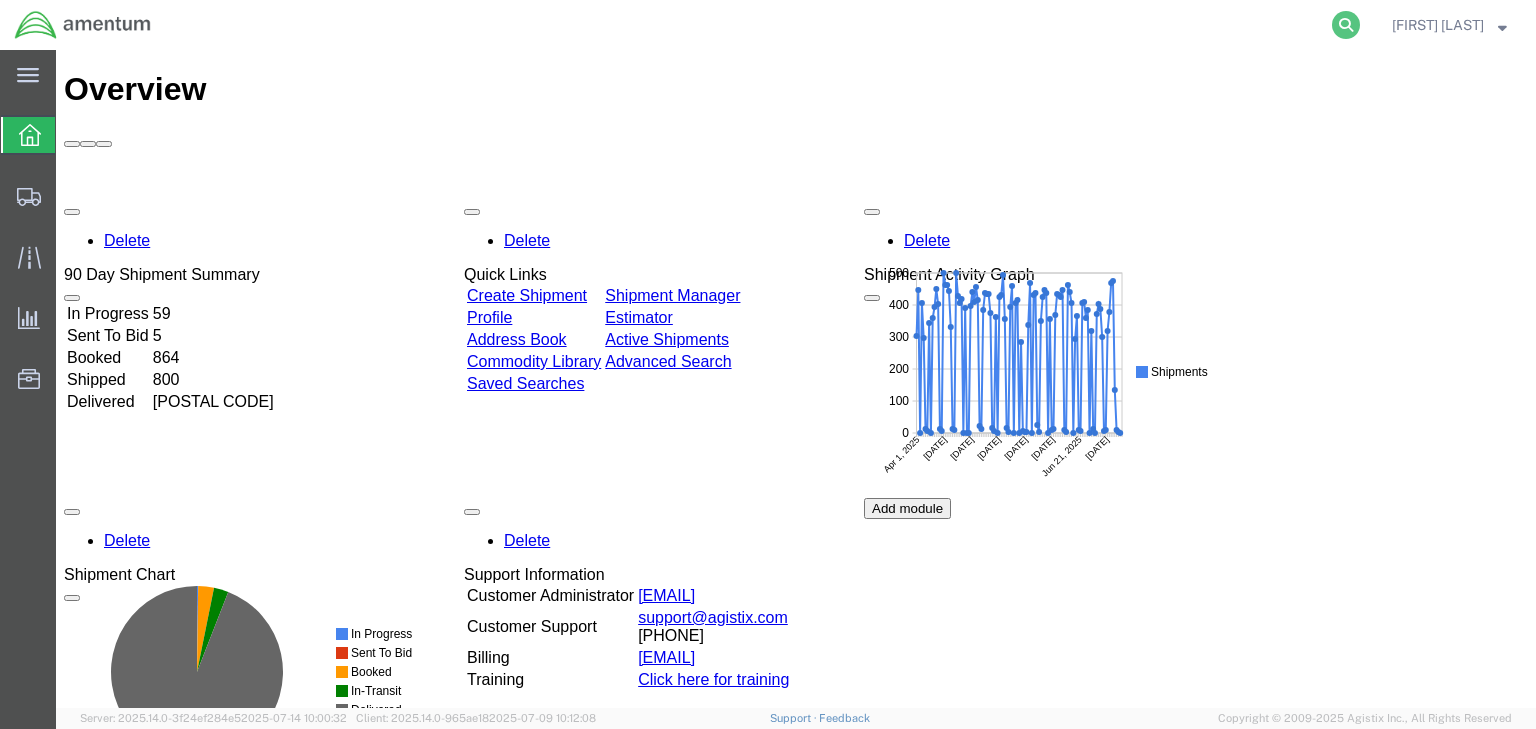 click 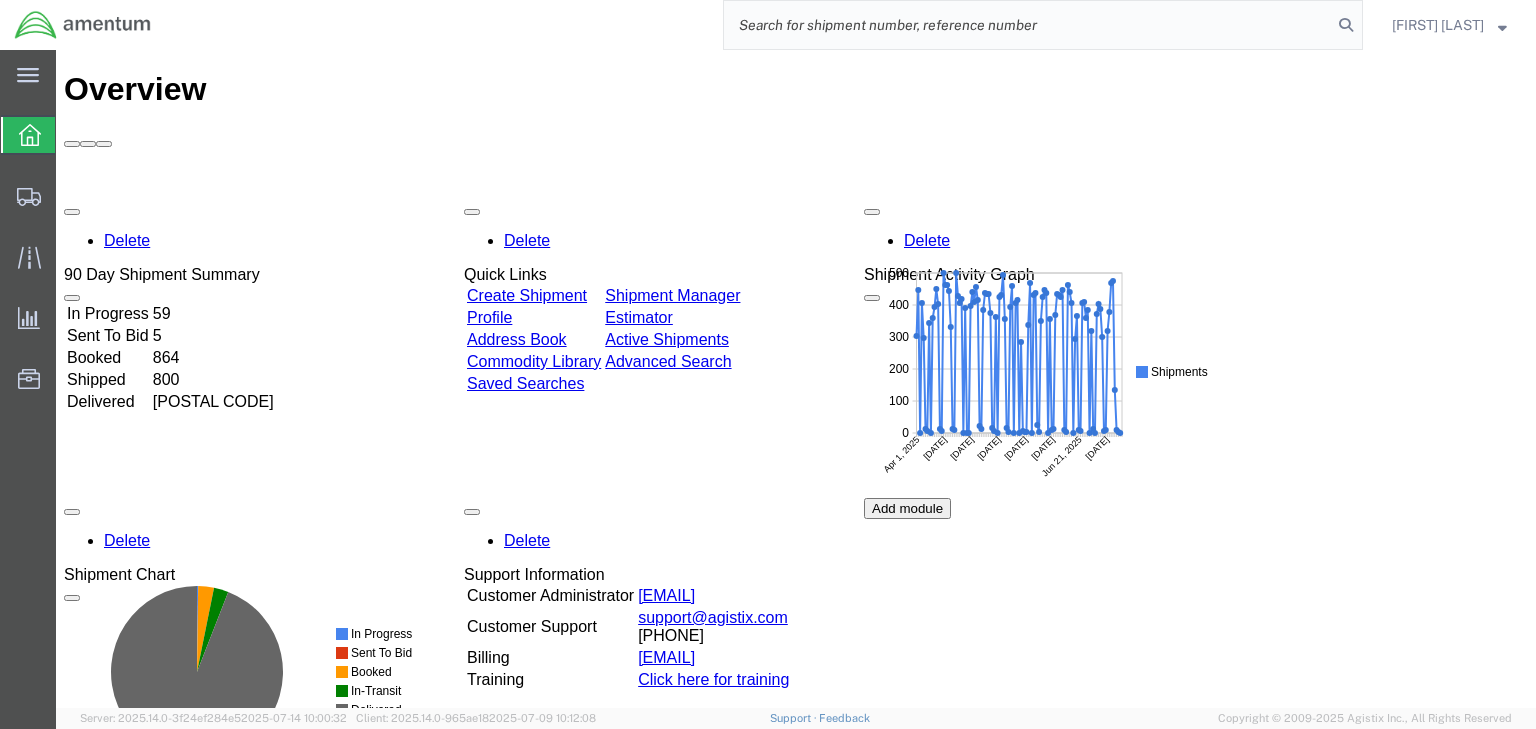 click 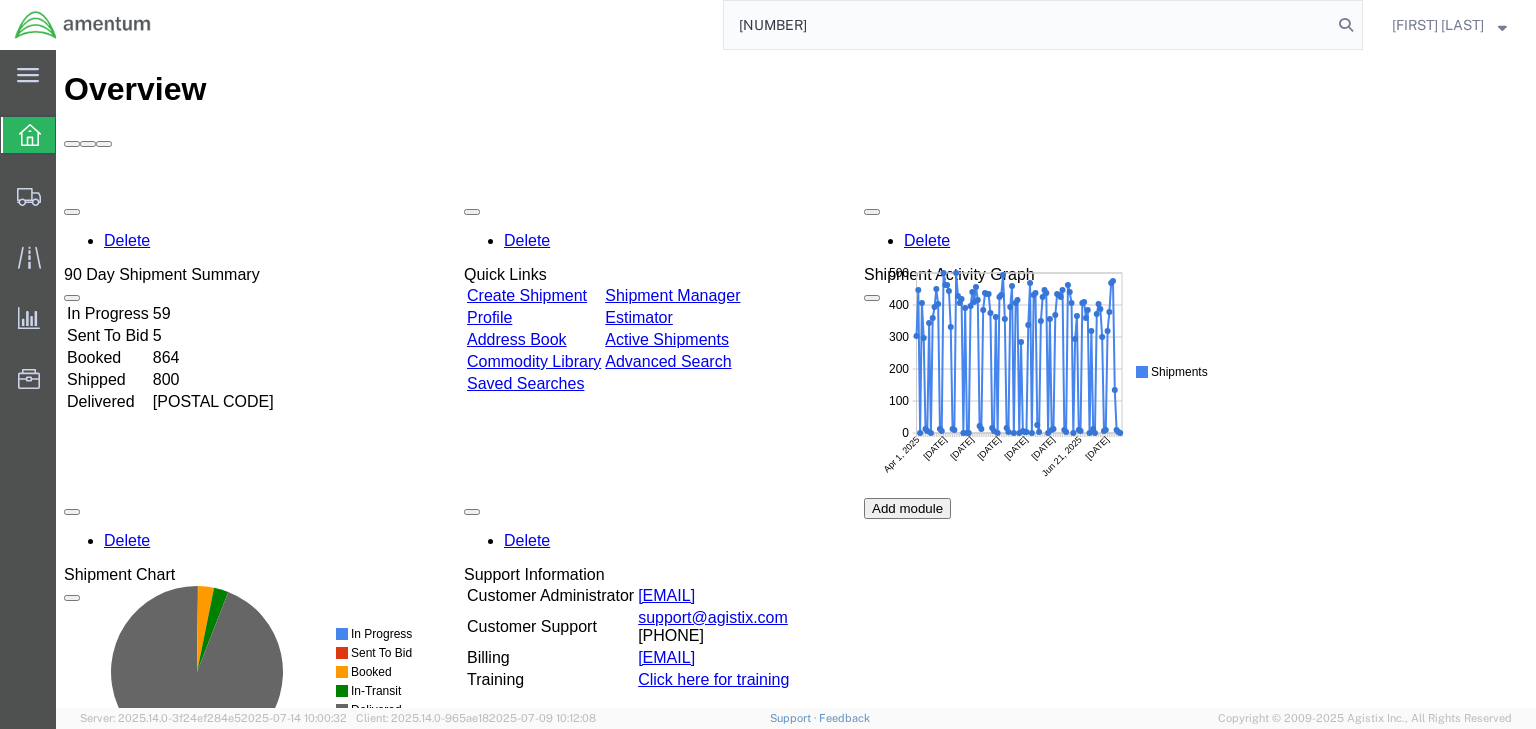 type on "[NUMBER]" 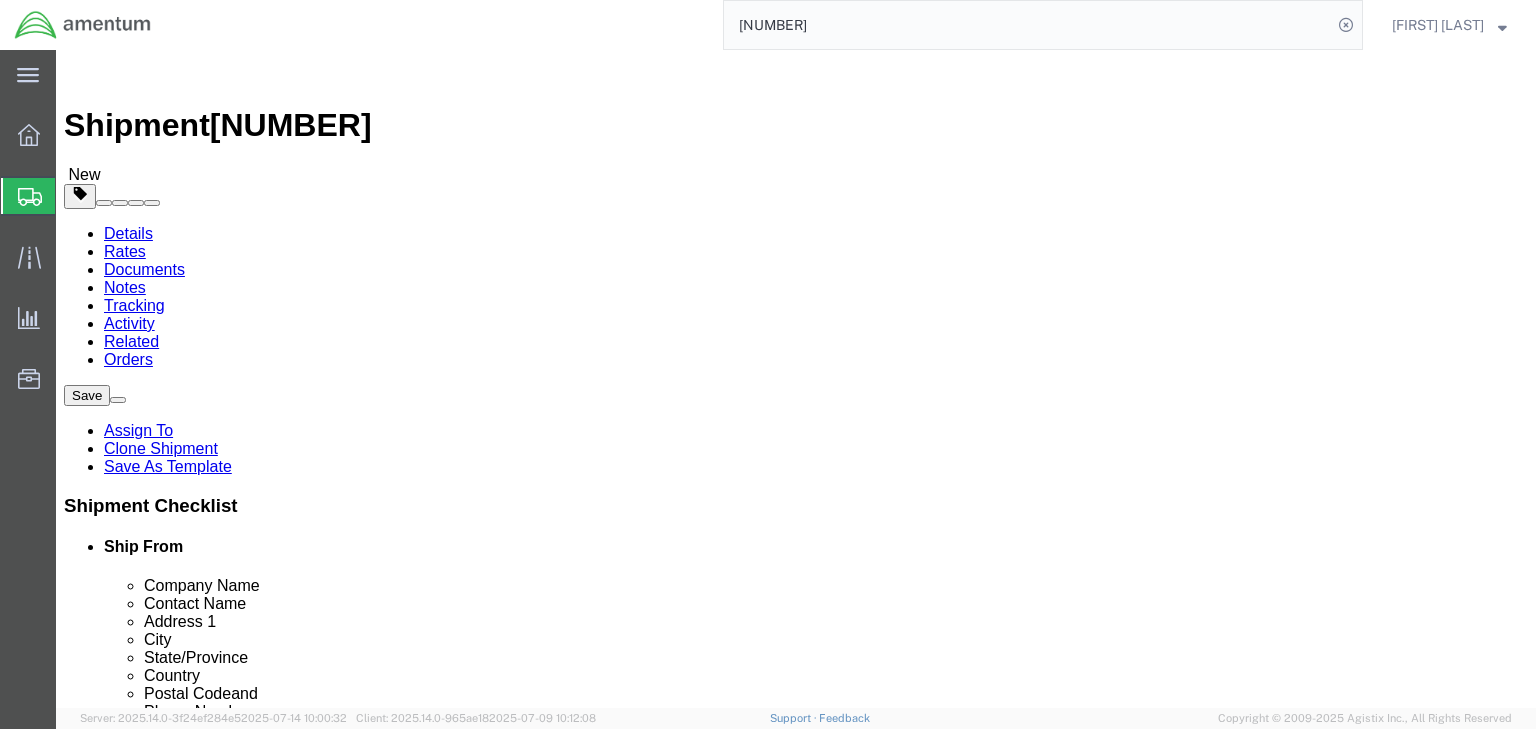 select 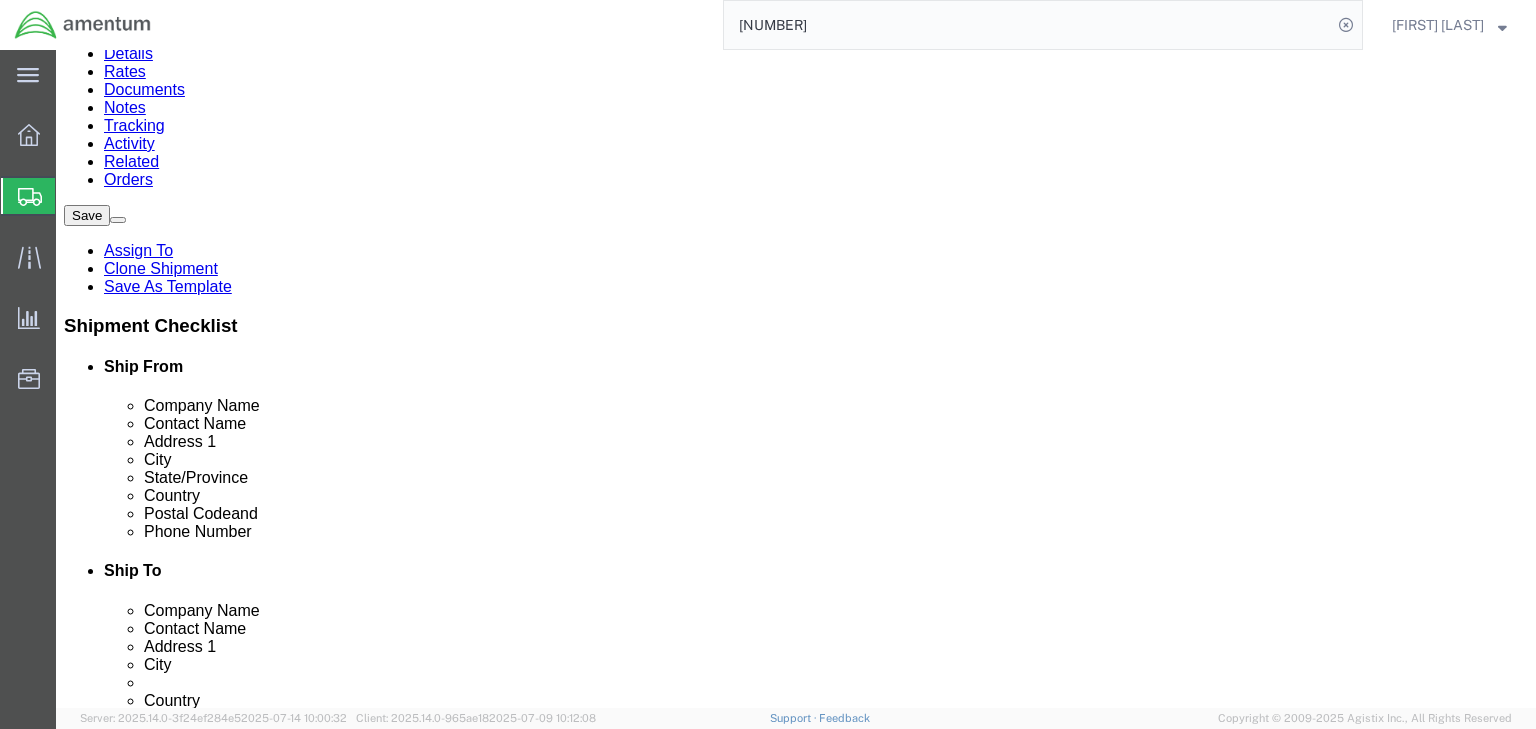 scroll, scrollTop: 181, scrollLeft: 0, axis: vertical 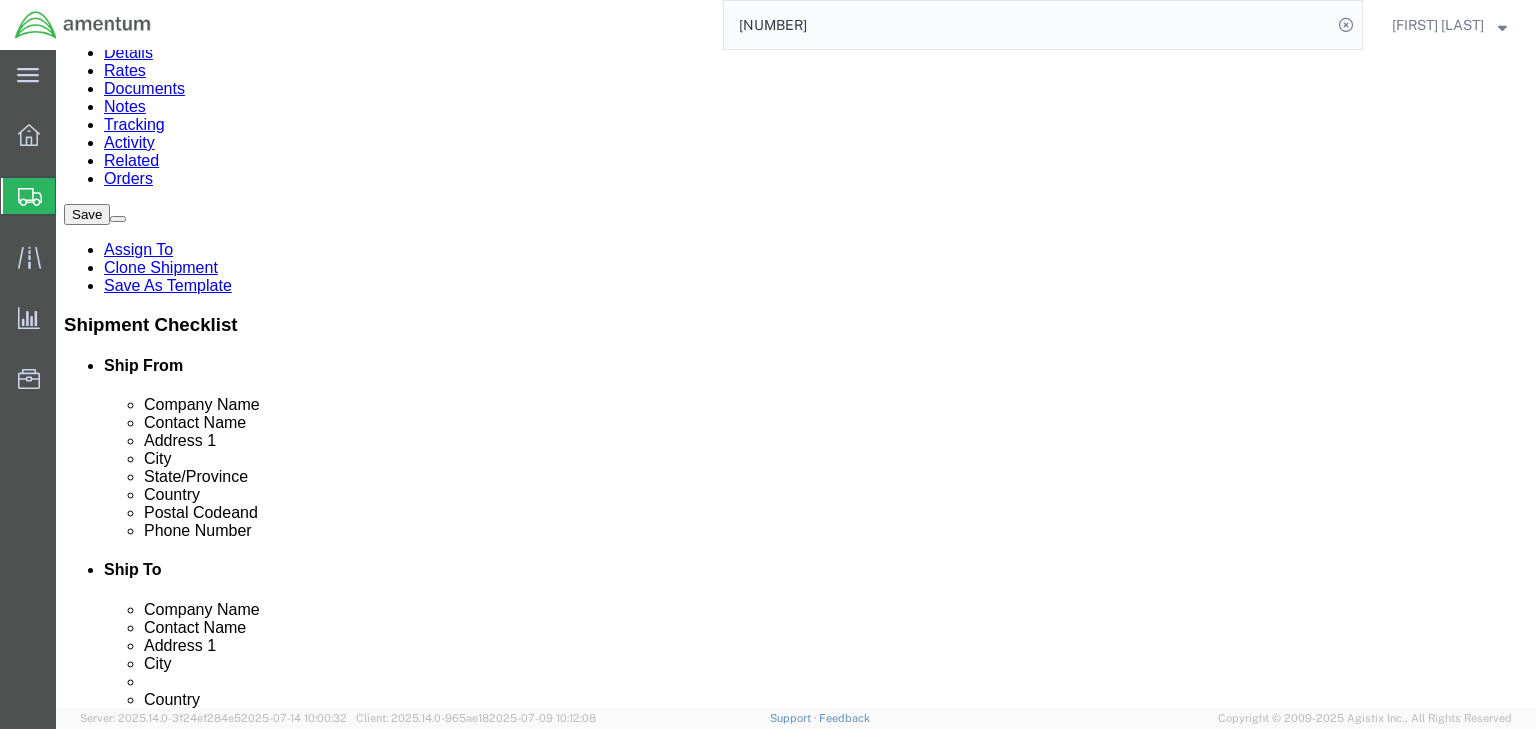 click on "2.00 Each" 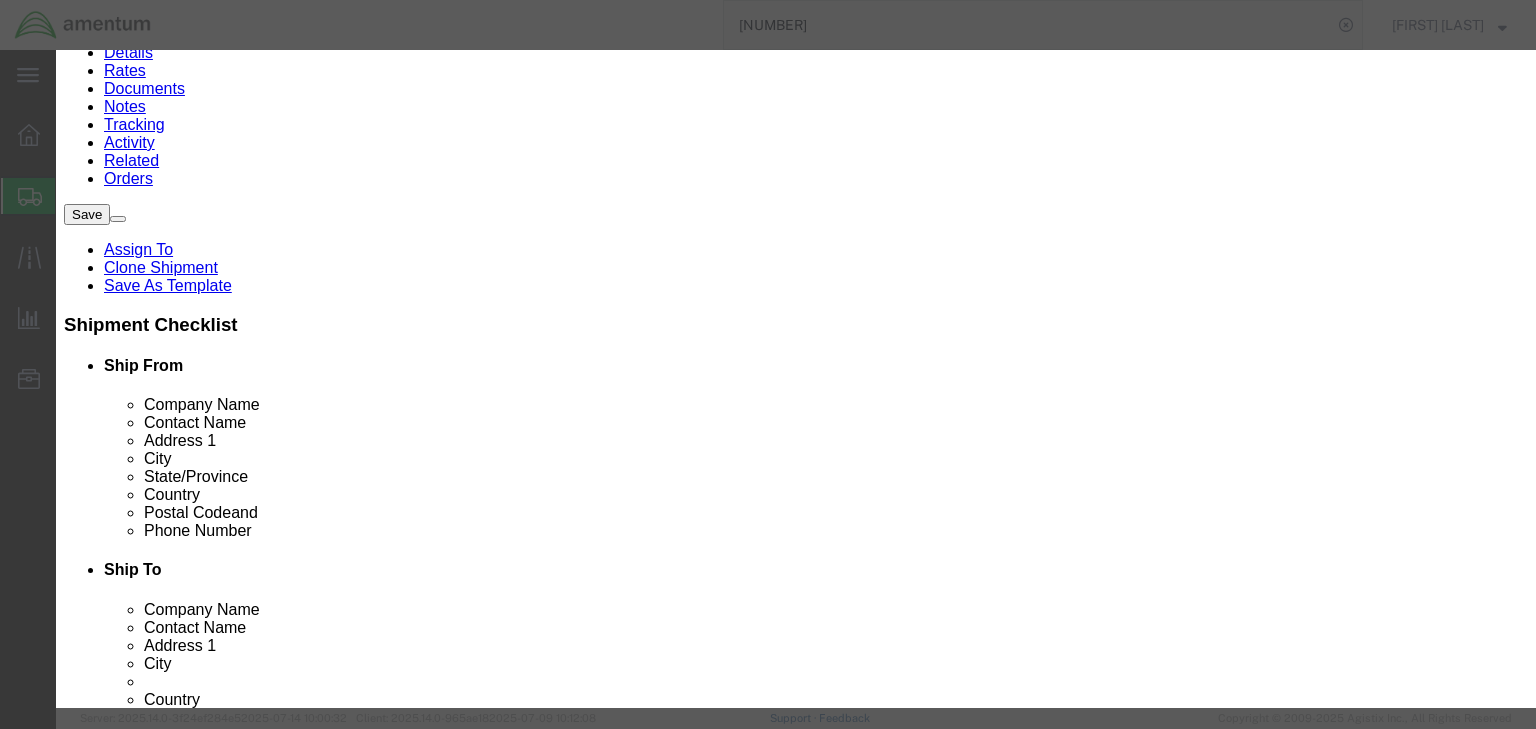 drag, startPoint x: 362, startPoint y: 394, endPoint x: 300, endPoint y: 382, distance: 63.15061 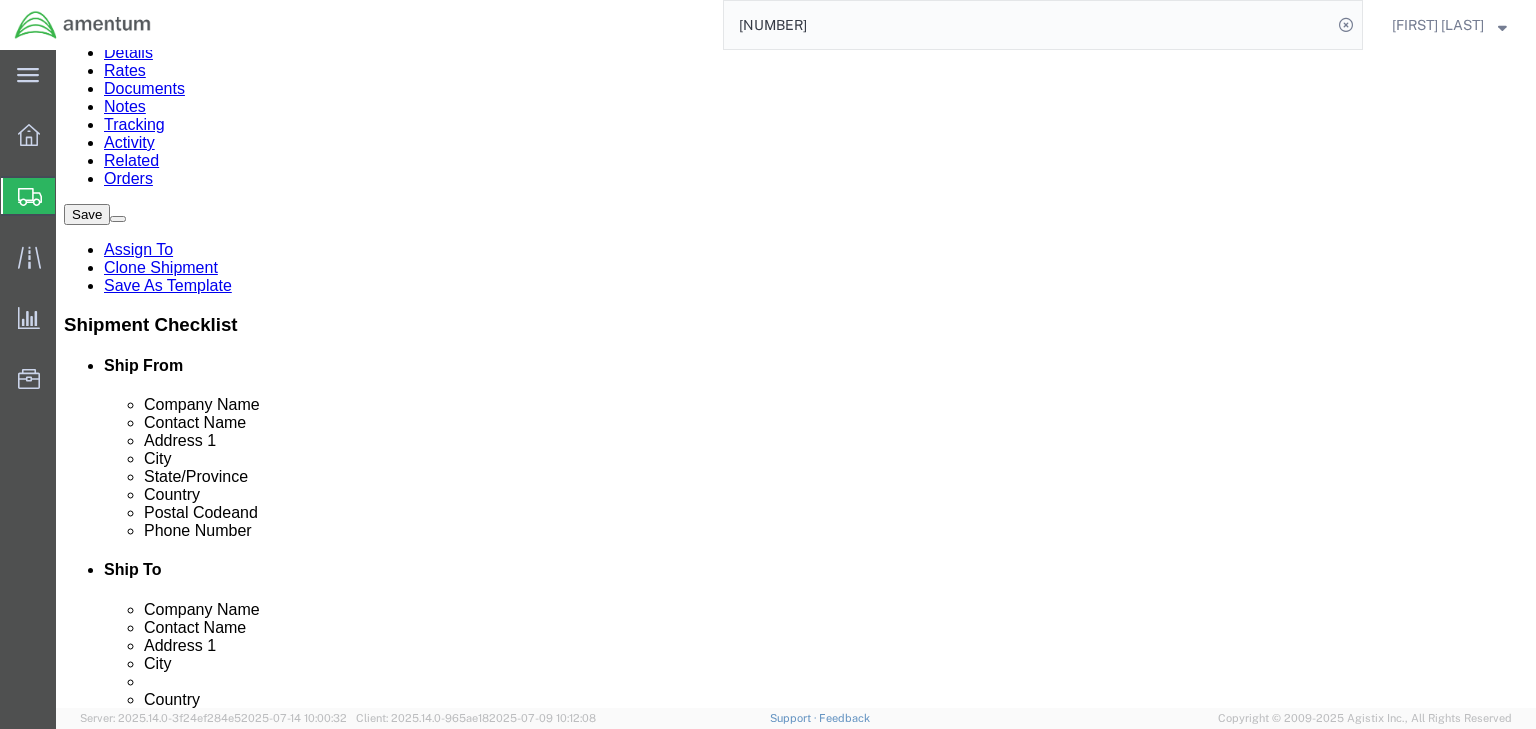 click 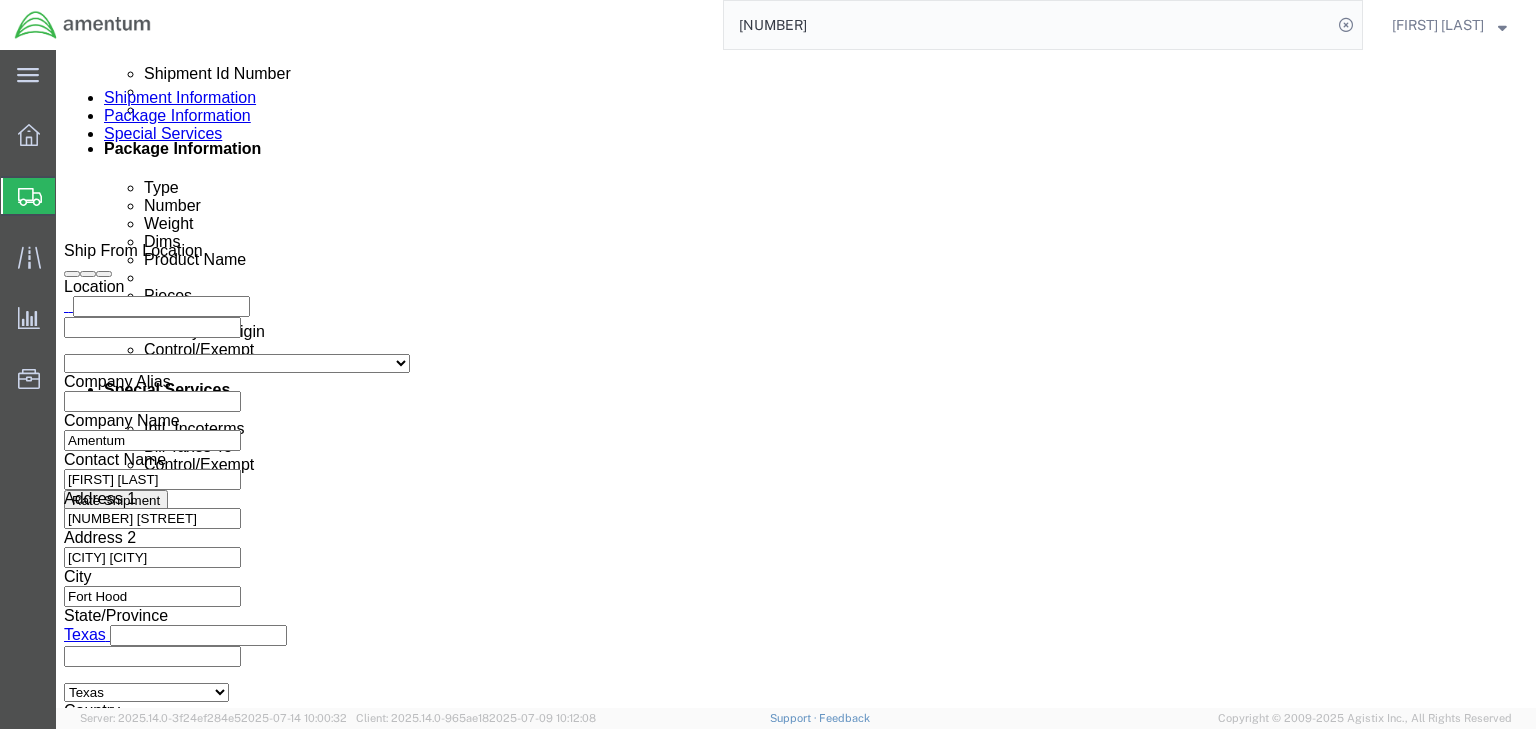 scroll, scrollTop: 1472, scrollLeft: 0, axis: vertical 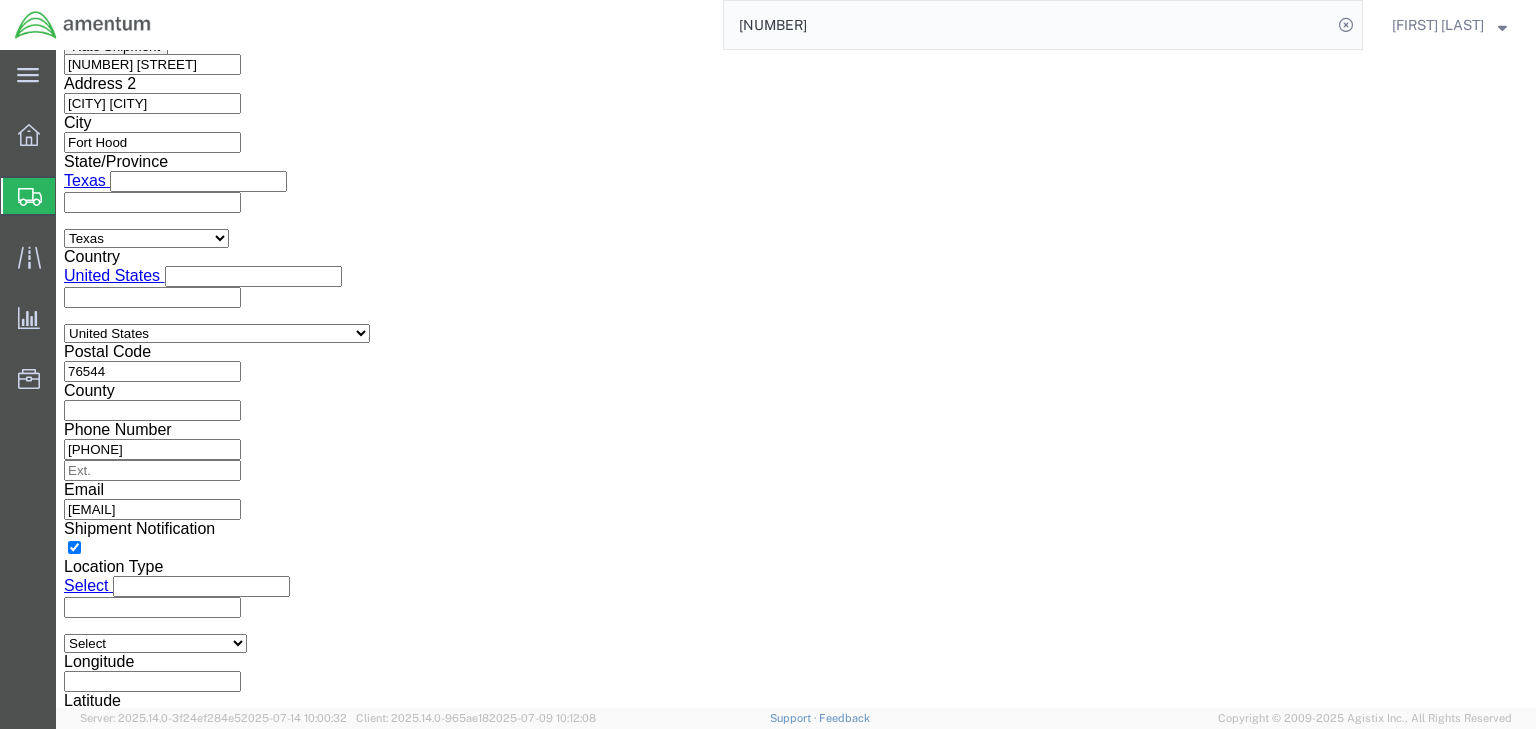 click on "Select ATF BIS DEA EPA FDA FTR ITAR OFAC Other (OPA)" 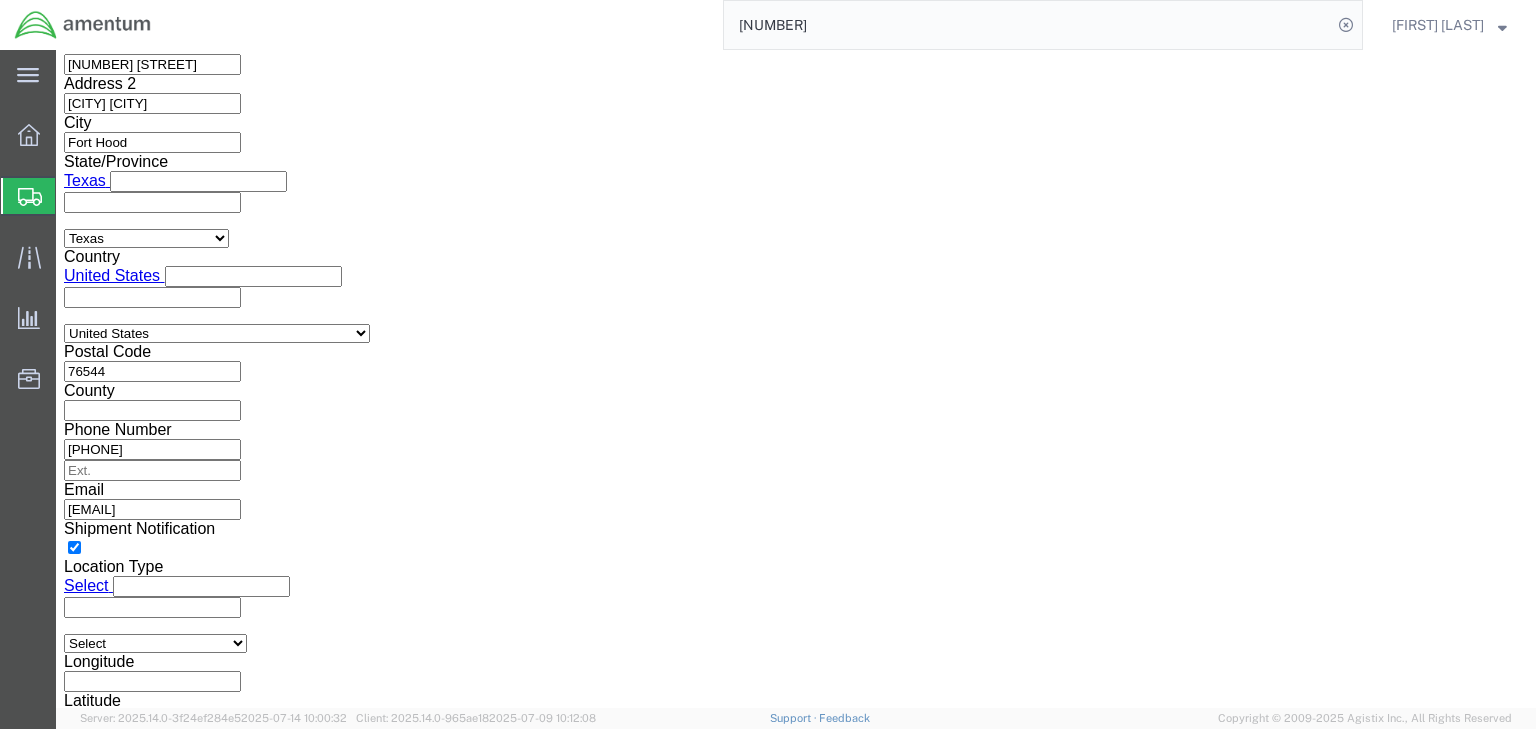 click on "Select 30.2(d)(2) 30.36 30.37(a) 30.37(f) 30.37(g) 30.37(h) 30.37(i) 30.37(j) 30.37(k) 30.37(o) 30.37(q) 30.37(r) 30.37(s) 30.37(t) 30.39 30.40(a) 30.40(b) 30.40(c) 30.40(d)" 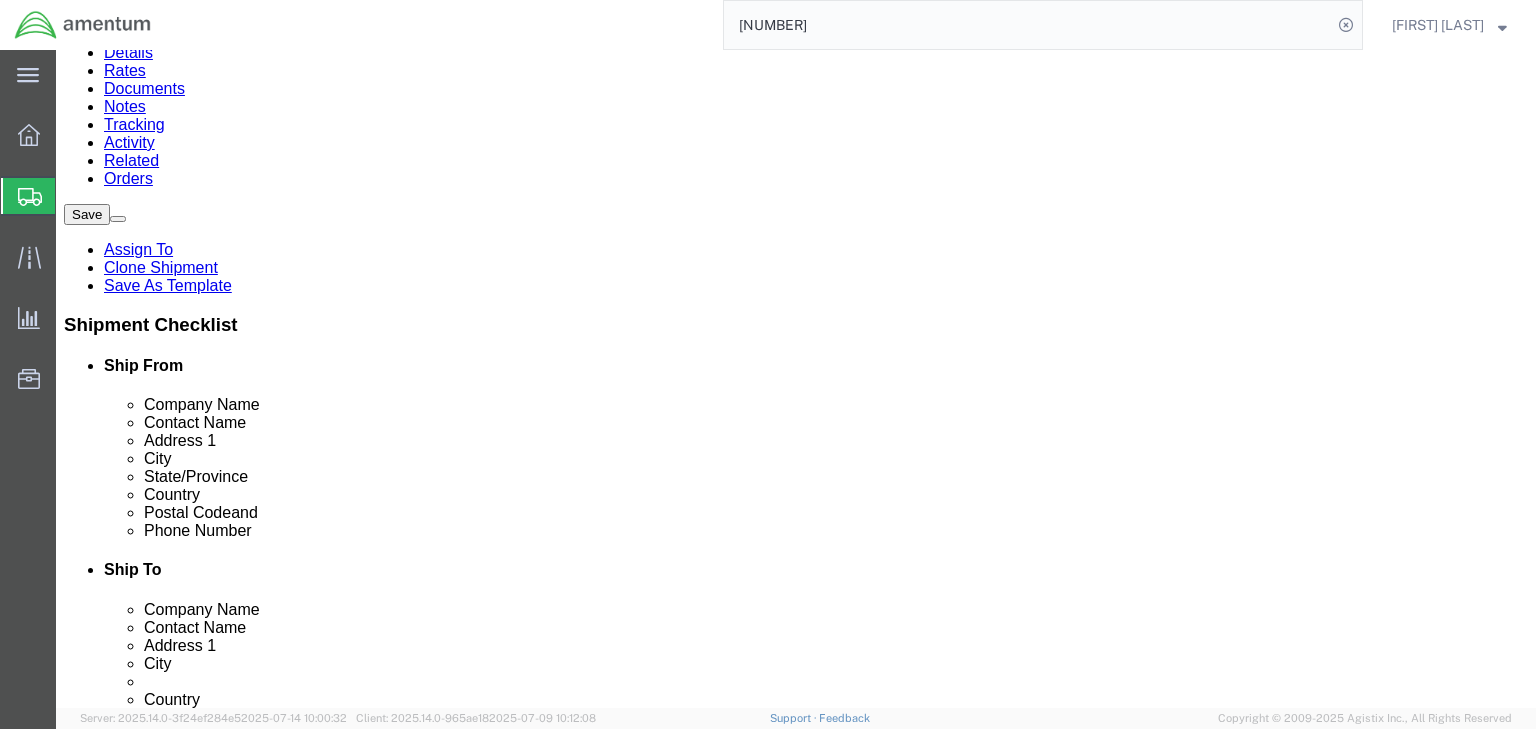 click 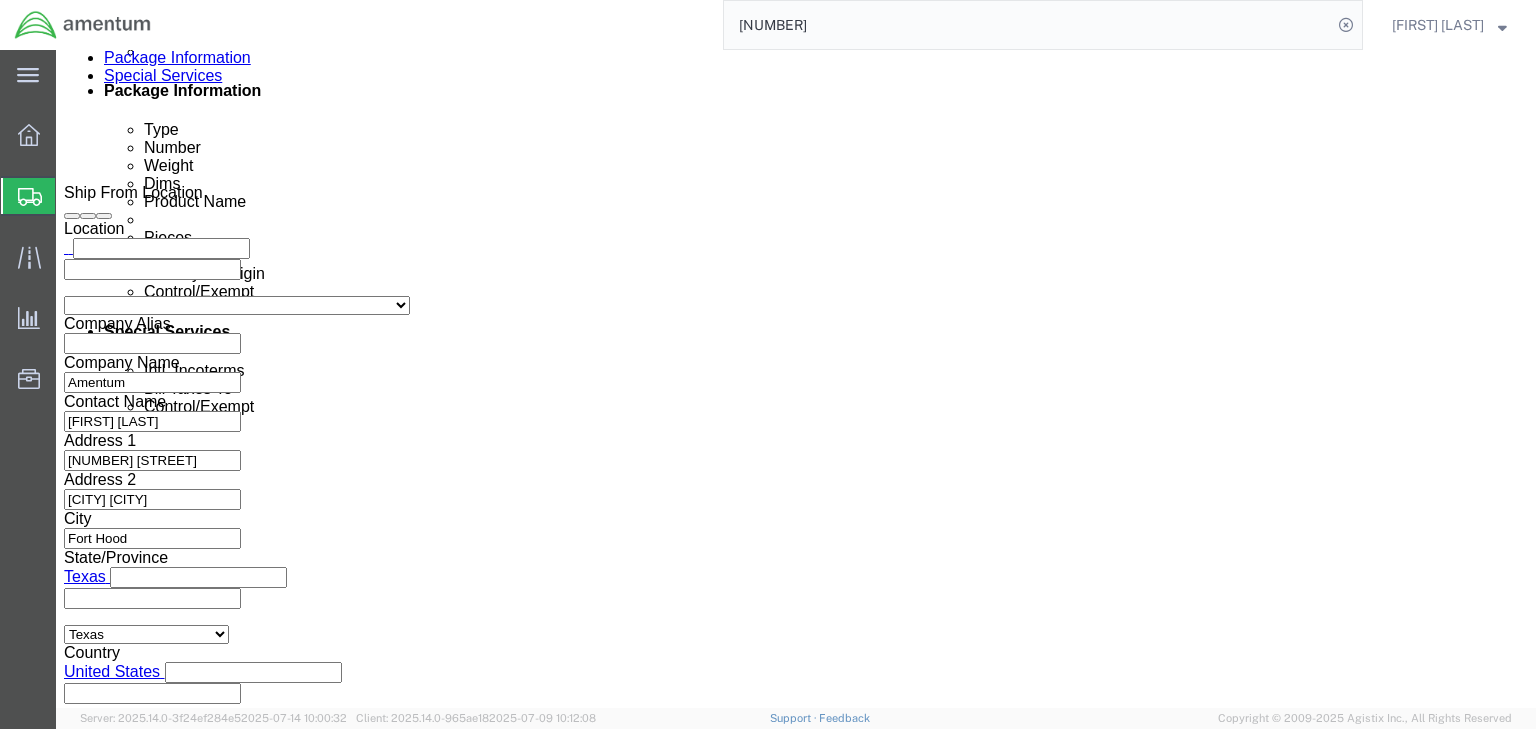 click on "Shipments" 